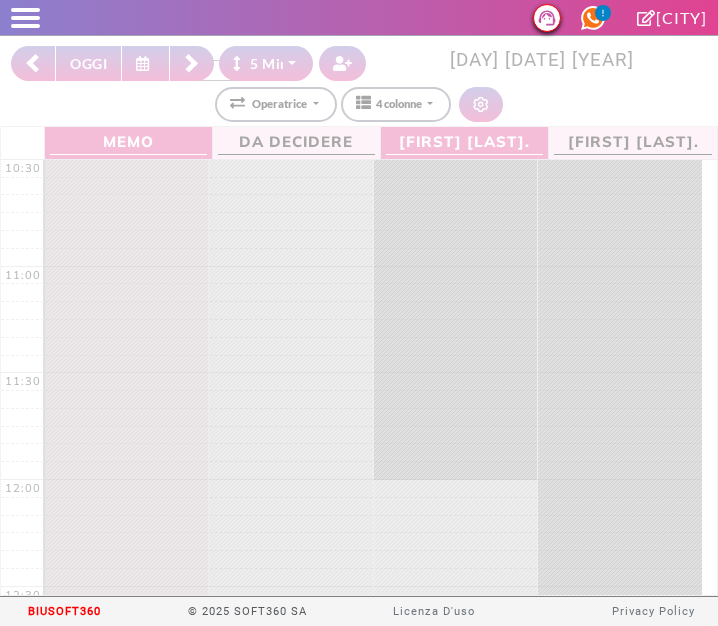 select on "*" 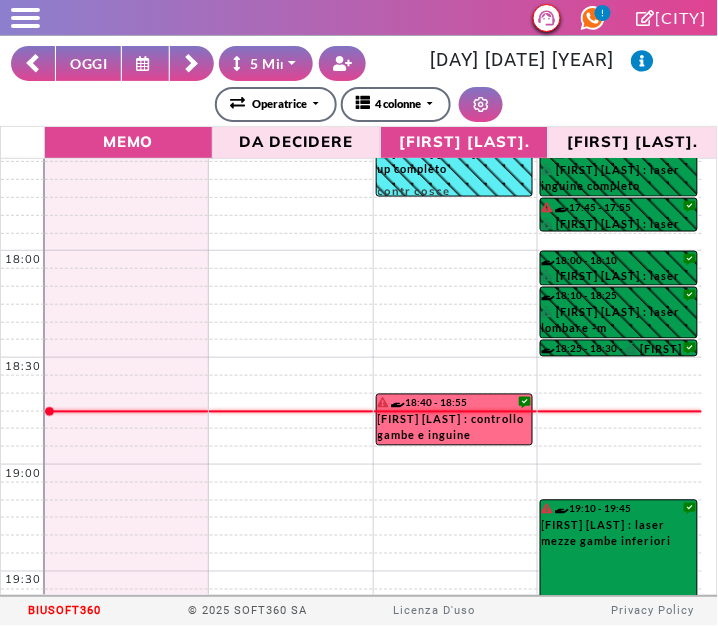 scroll, scrollTop: 1510, scrollLeft: 0, axis: vertical 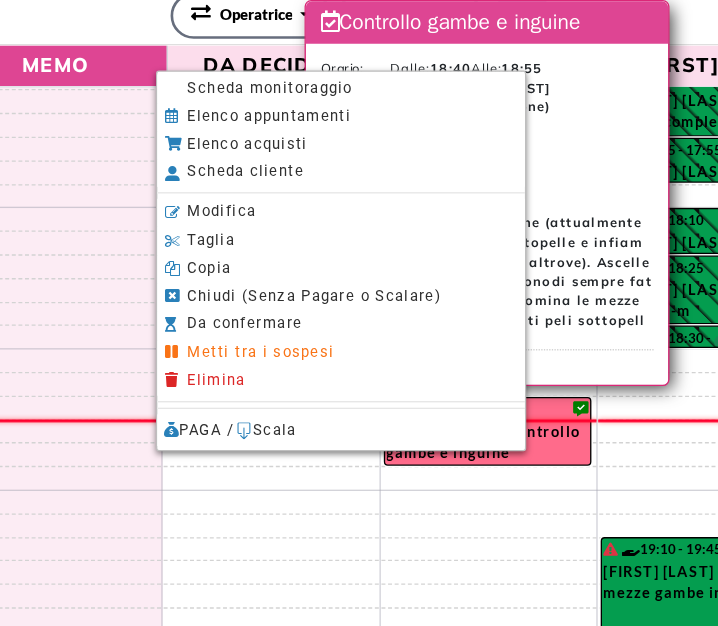 click on "Scheda monitoraggio" at bounding box center (290, 159) 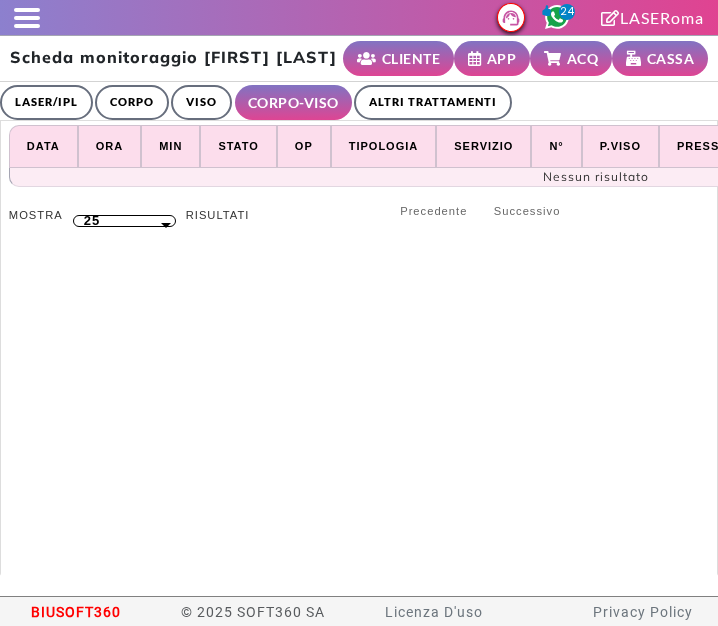 select on "**" 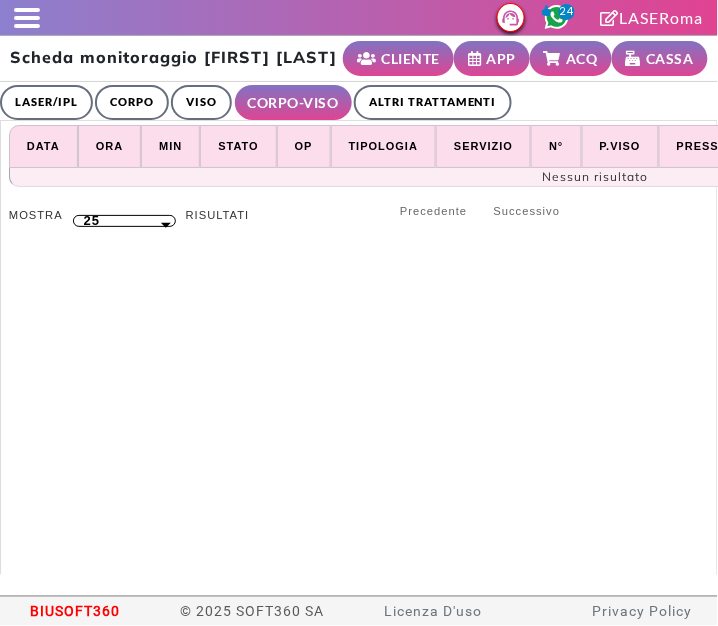 click on "LASER/IPL" at bounding box center (46, 102) 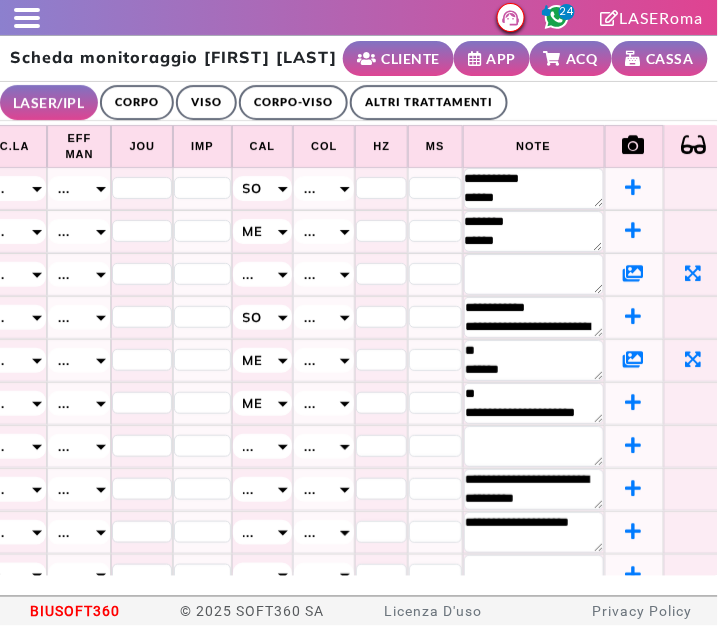 scroll, scrollTop: 0, scrollLeft: 1016, axis: horizontal 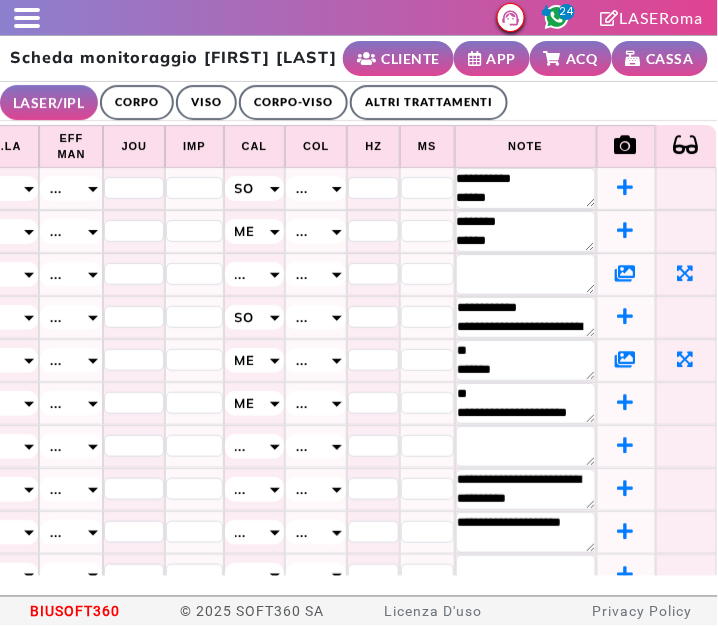 click at bounding box center (27, 26) 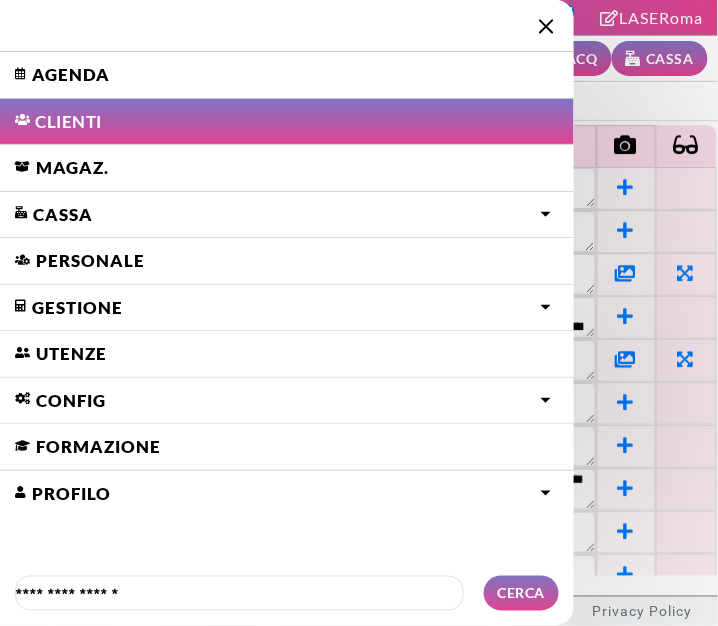 click on "Agenda" at bounding box center [287, 75] 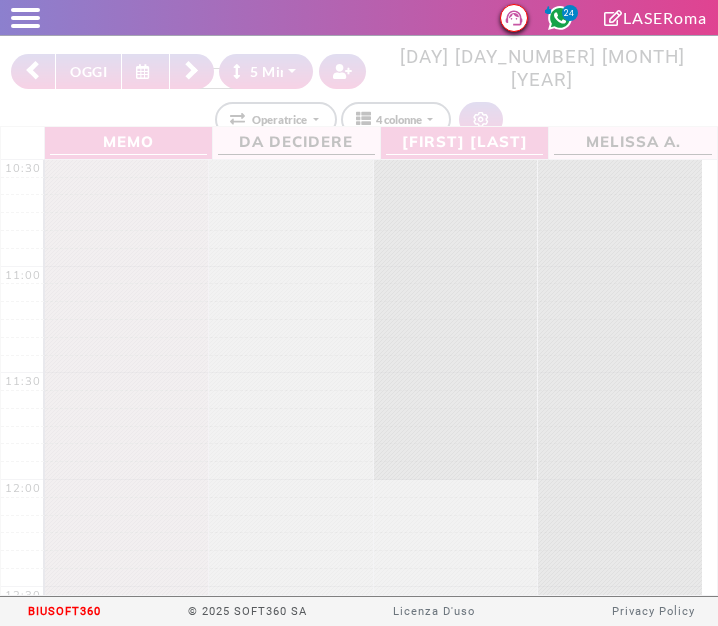 select on "*" 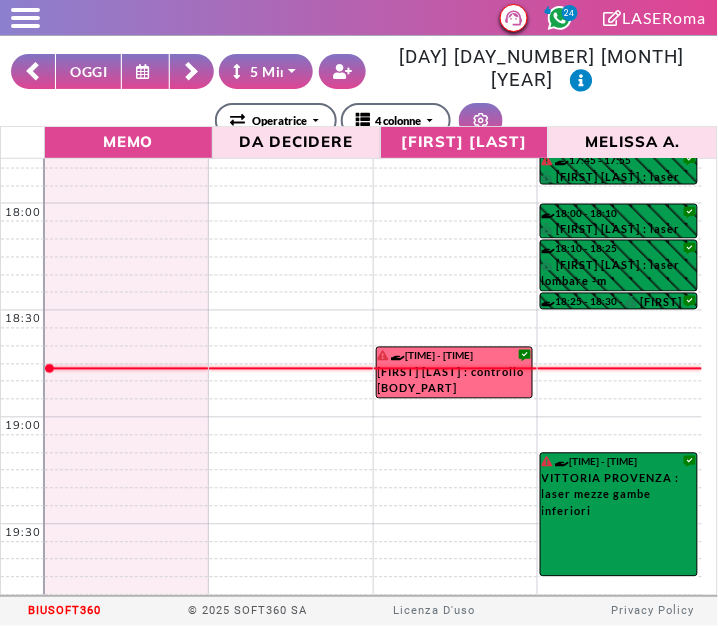 scroll, scrollTop: 1558, scrollLeft: 0, axis: vertical 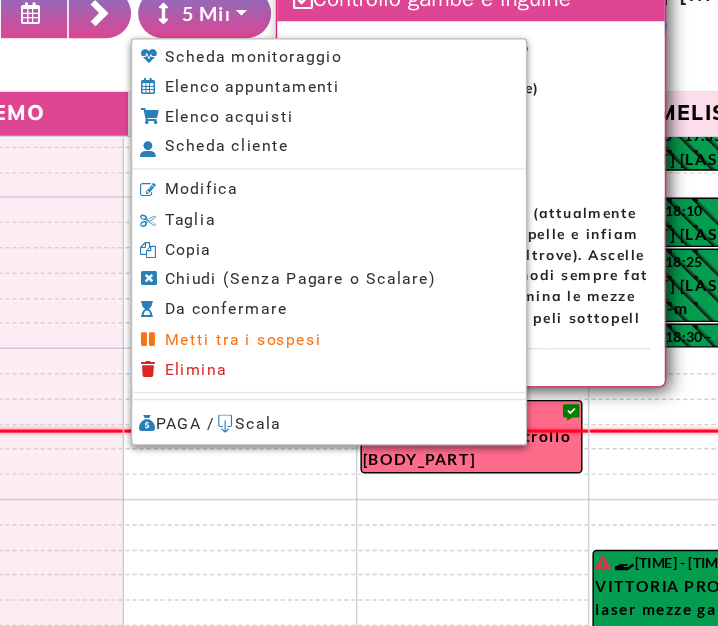 click on "Modifica" at bounding box center (354, 196) 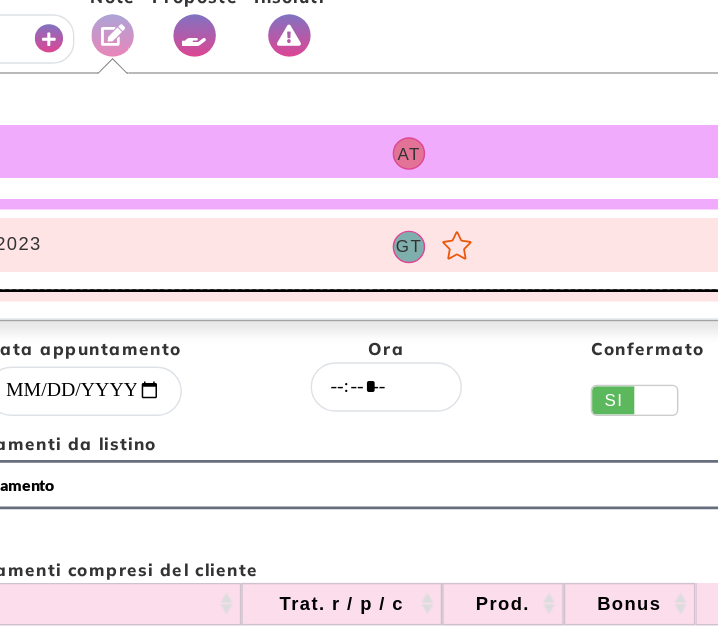 select on "*****" 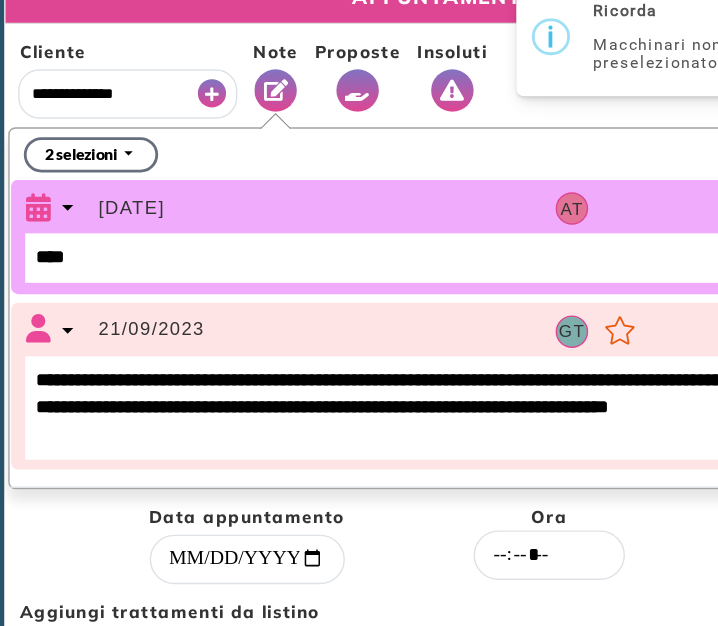 click at bounding box center (253, 87) 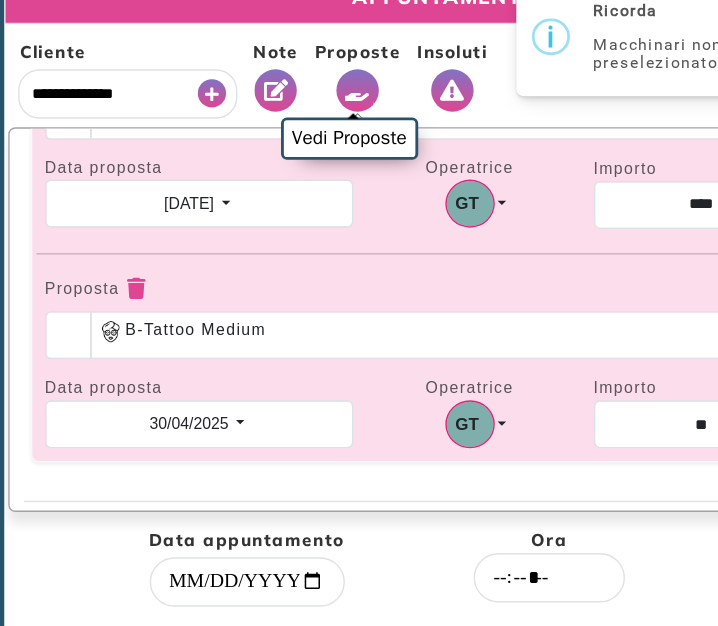 scroll, scrollTop: 341, scrollLeft: 0, axis: vertical 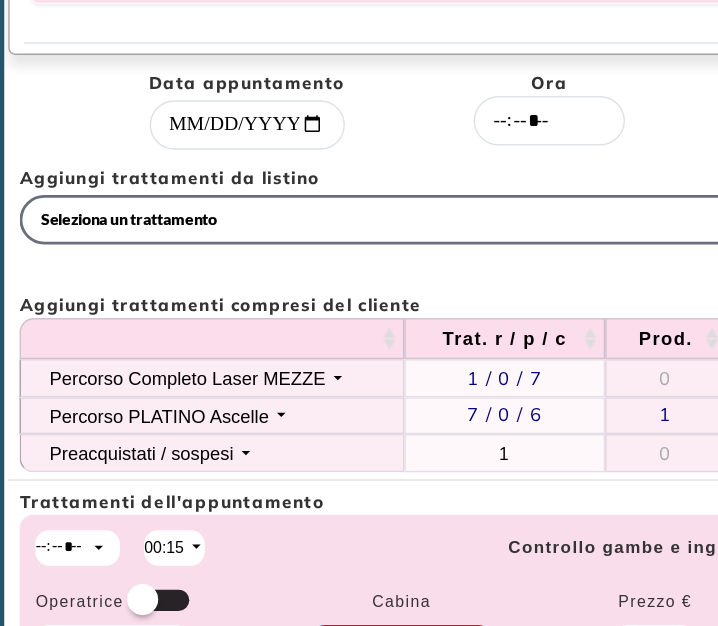 click on "Invia WhatsApp al cliente
Totale
0,00 €
Paga
Salva" at bounding box center (359, 618) 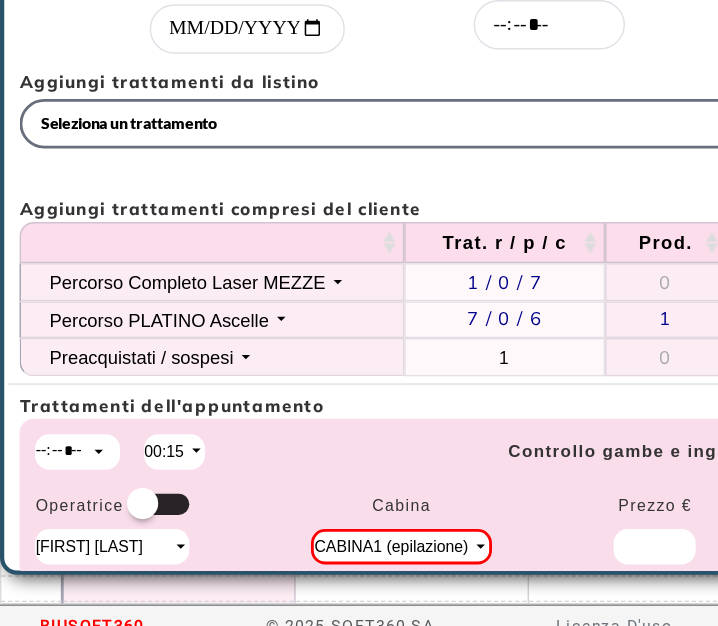 scroll, scrollTop: 315, scrollLeft: 0, axis: vertical 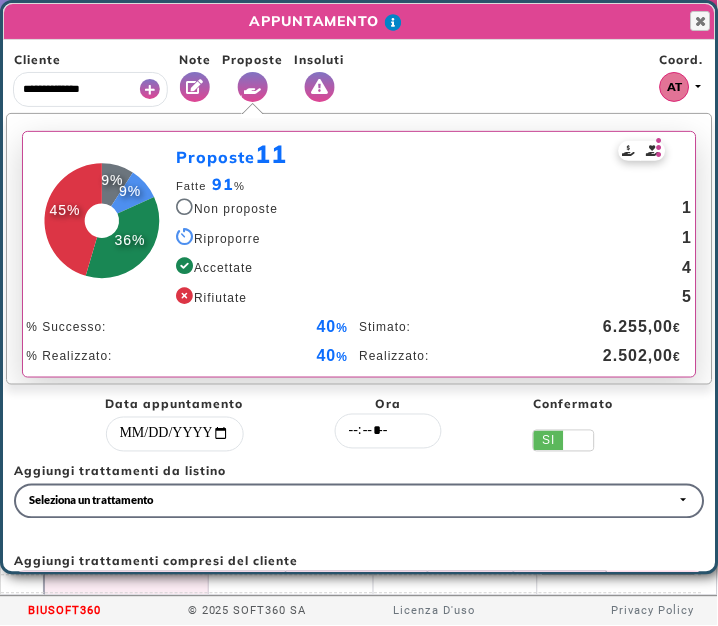 click at bounding box center [660, 148] 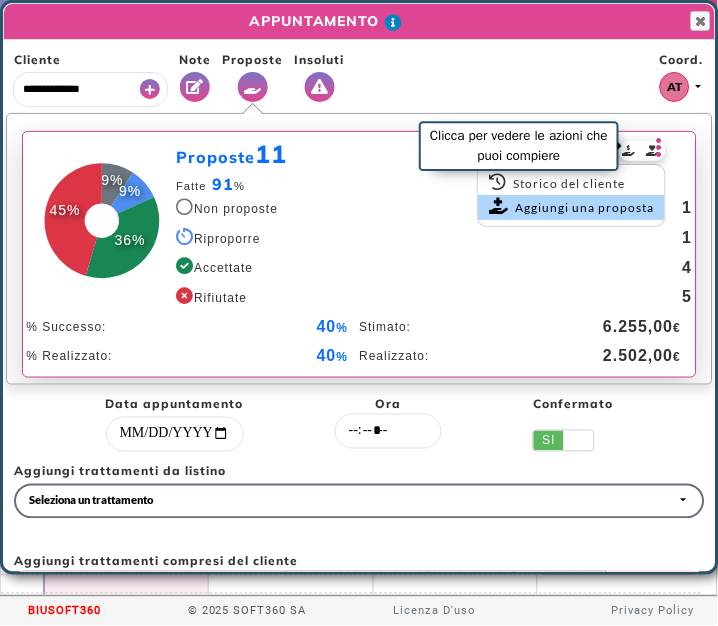 click on "Aggiungi una proposta" at bounding box center [572, 207] 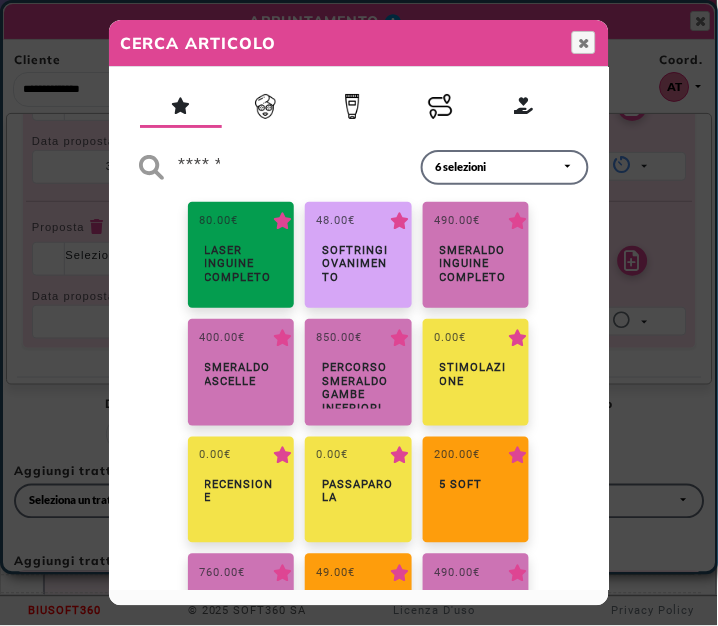 scroll, scrollTop: 496, scrollLeft: 0, axis: vertical 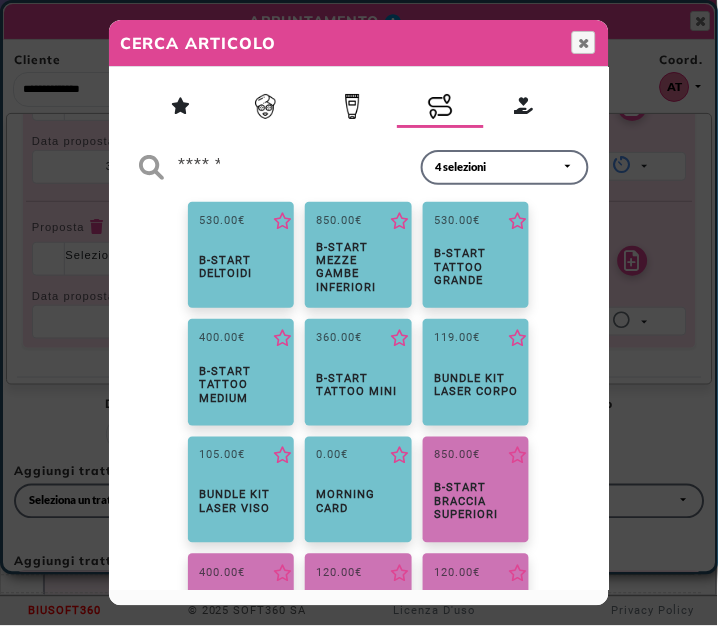 click at bounding box center [440, 106] 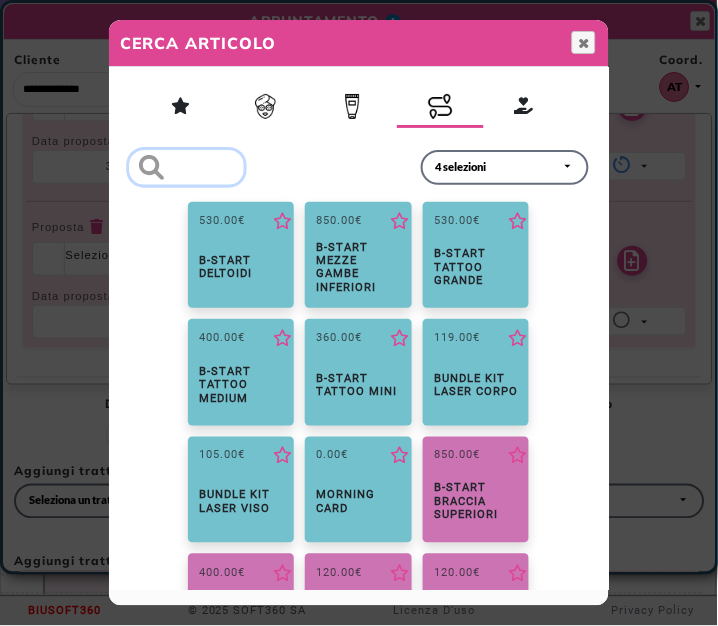click at bounding box center (186, 167) 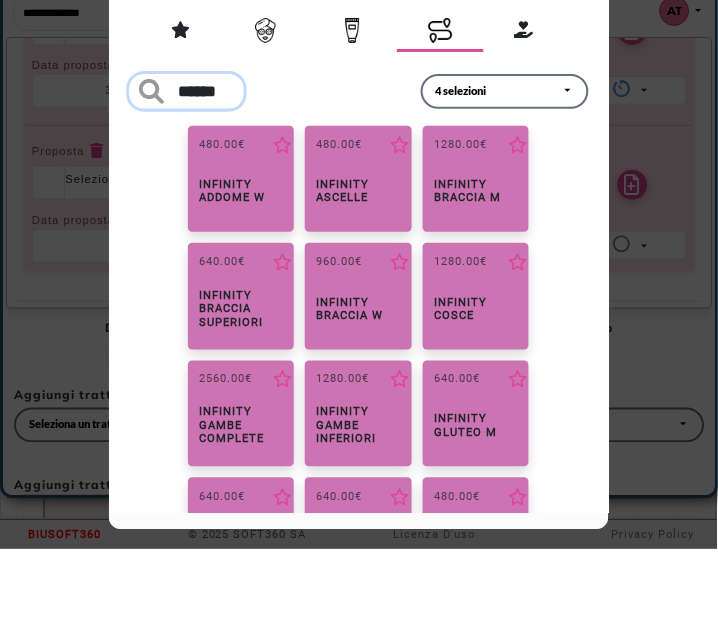 type on "*******" 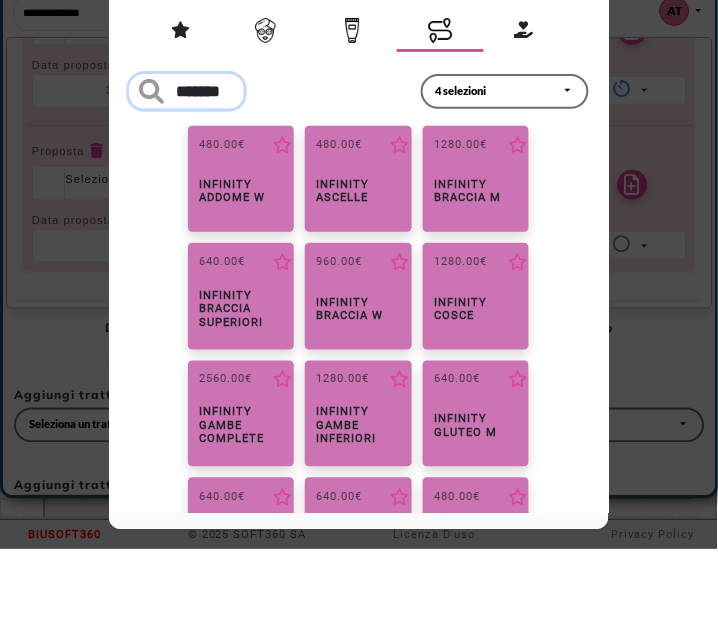 scroll, scrollTop: 0, scrollLeft: 20, axis: horizontal 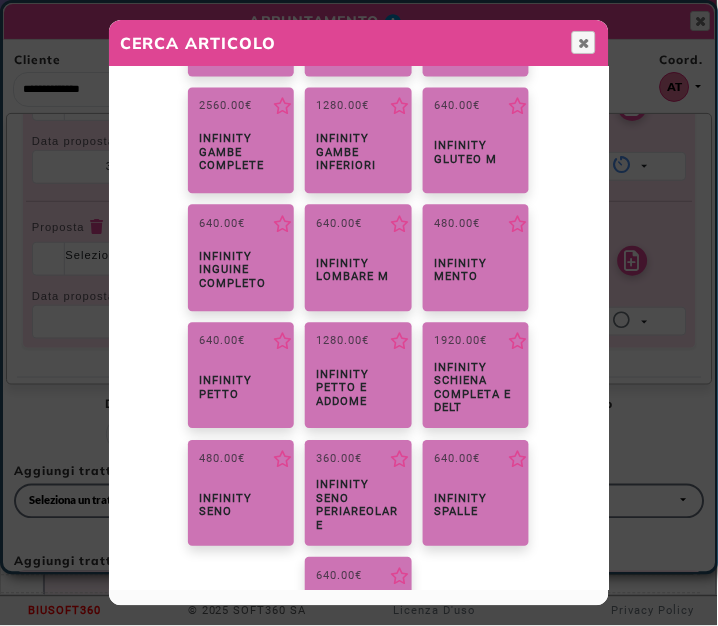 click on "INFINITY Inguine Completo" at bounding box center (241, 271) 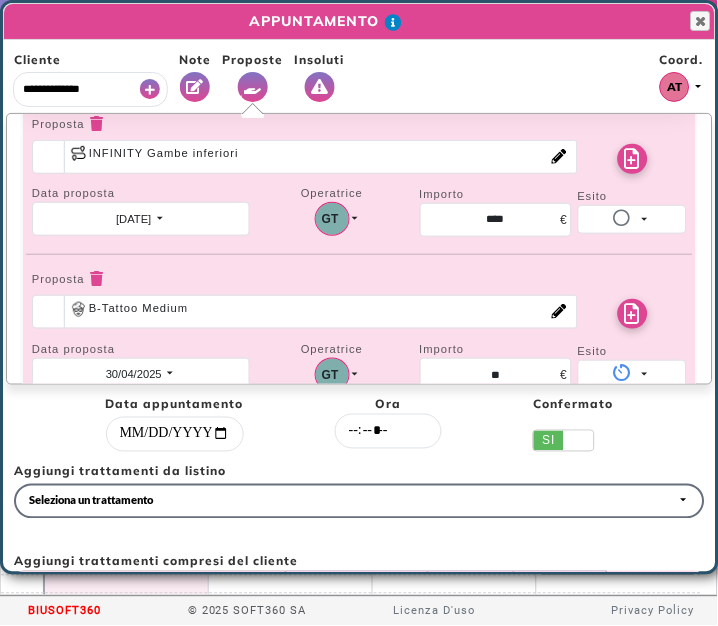 scroll, scrollTop: 304, scrollLeft: 0, axis: vertical 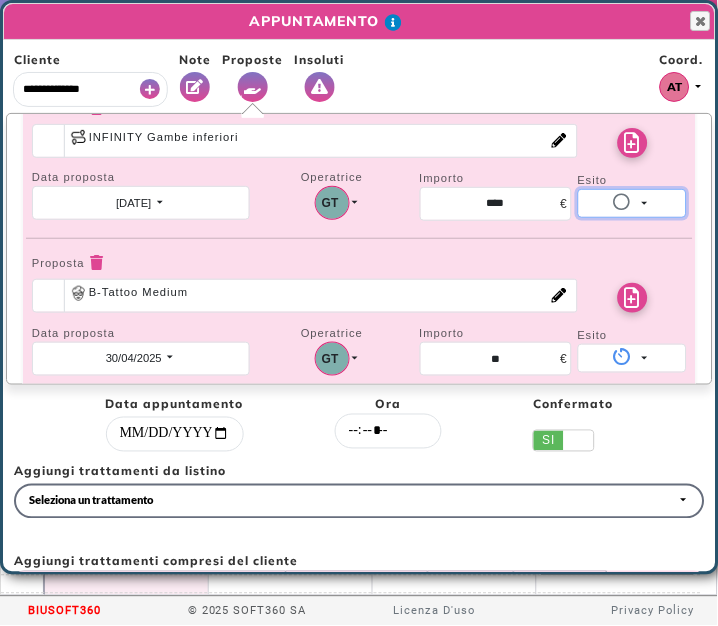 click on "Non proposta" at bounding box center [632, 203] 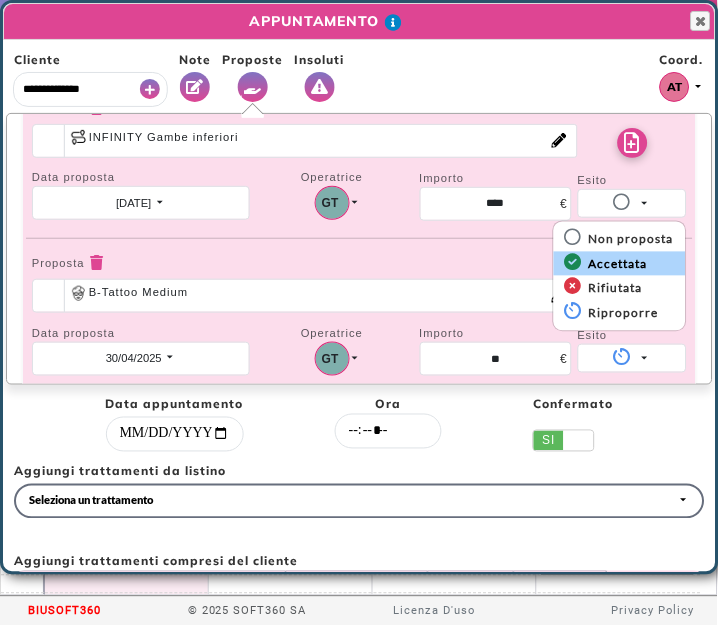 click on "Accettata" at bounding box center (620, 264) 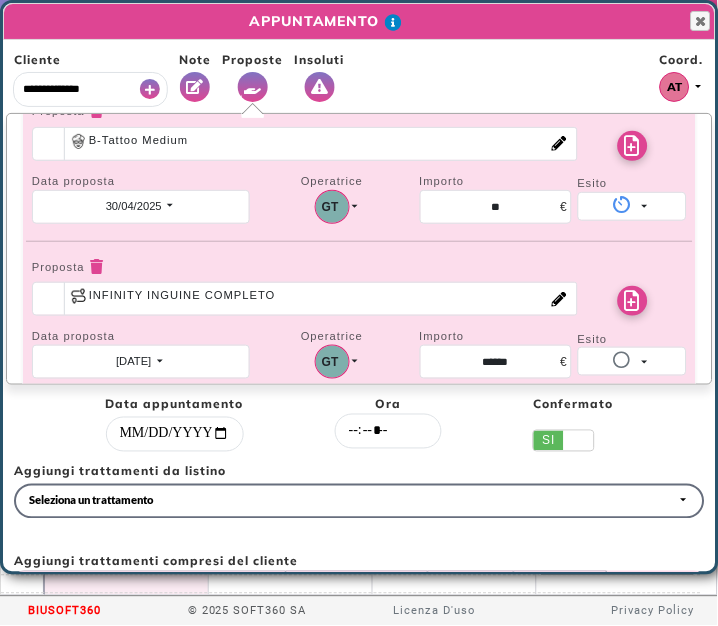 scroll, scrollTop: 364, scrollLeft: 0, axis: vertical 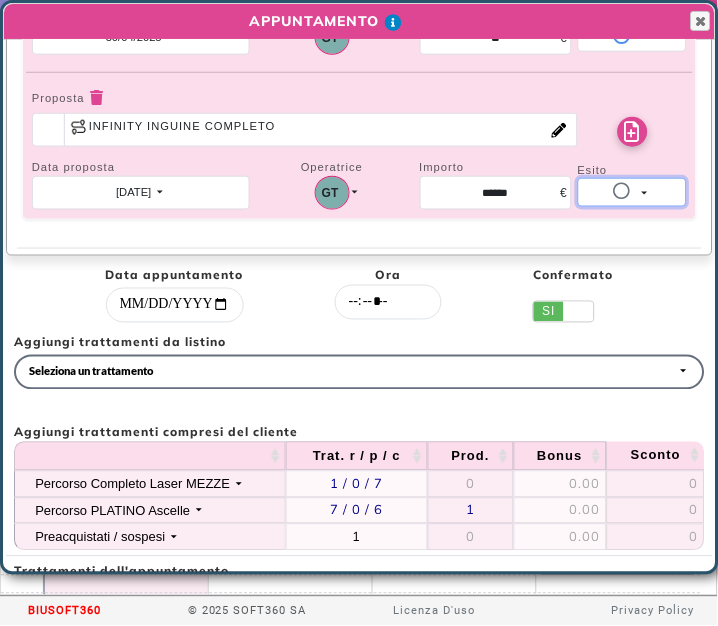 click on "Non proposta" at bounding box center [632, 192] 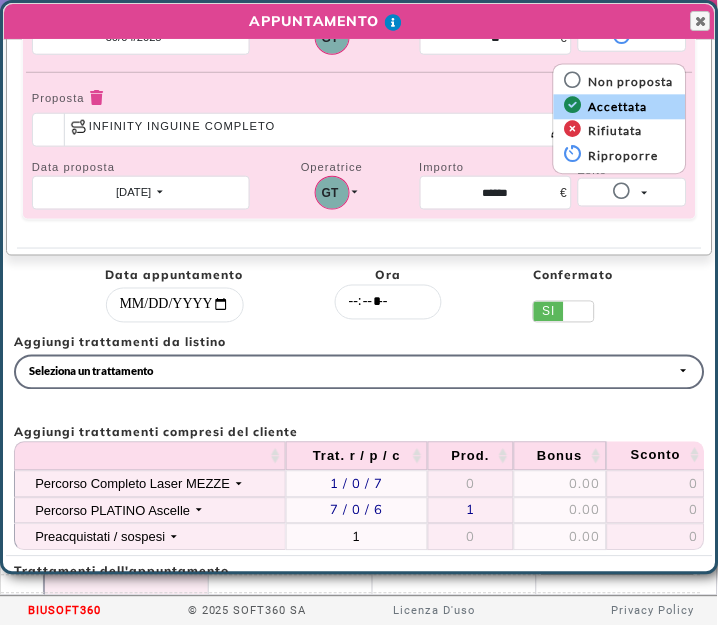 click on "Accettata" at bounding box center (615, 107) 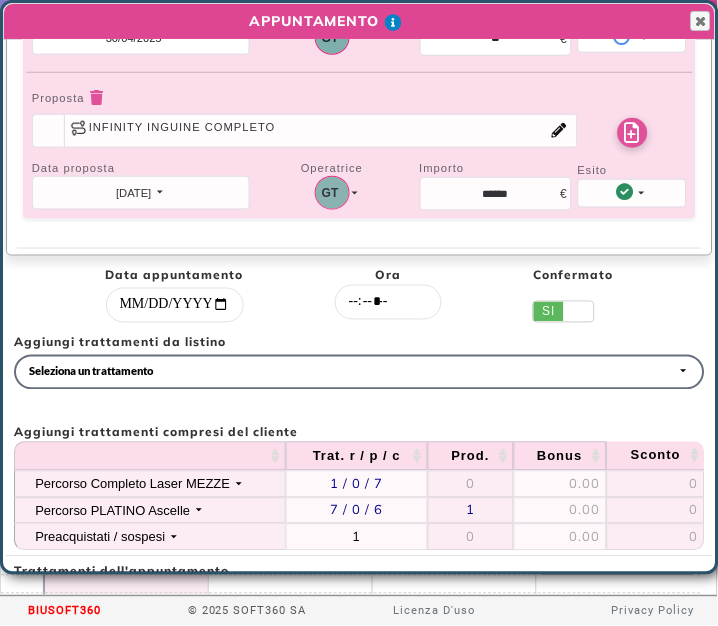 scroll, scrollTop: 208, scrollLeft: 0, axis: vertical 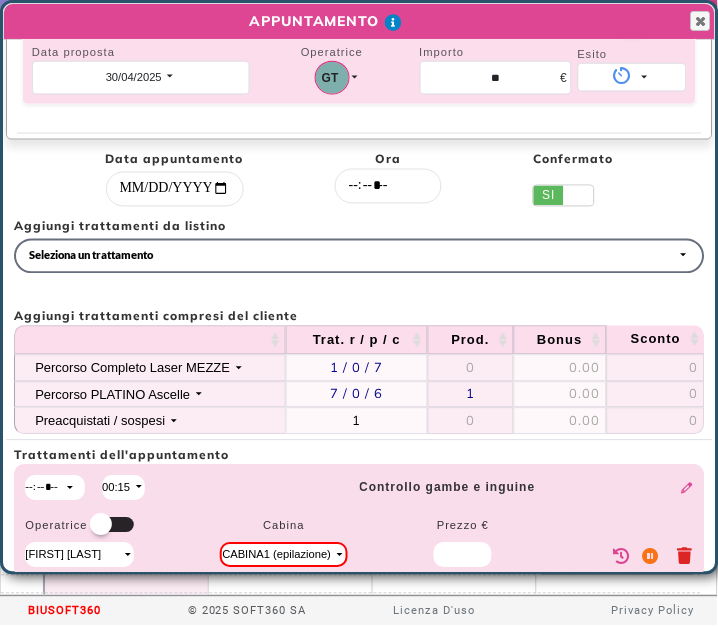 click at bounding box center [646, 618] 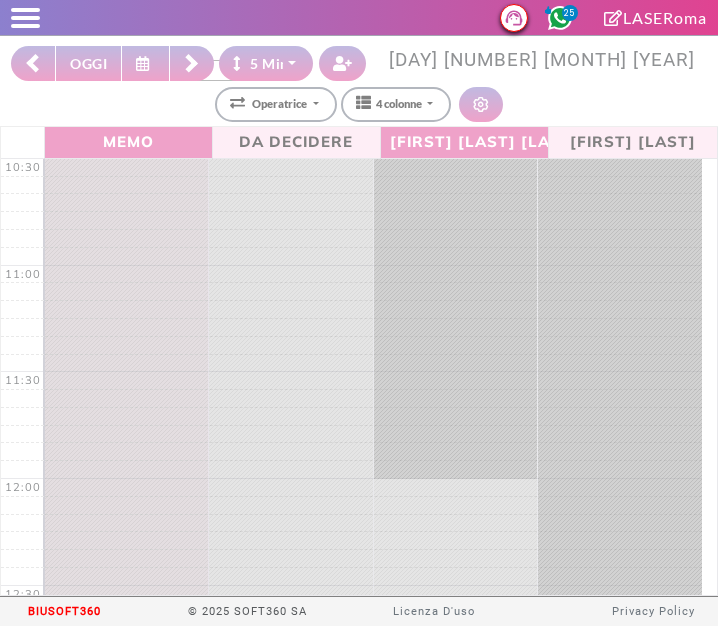 select on "*" 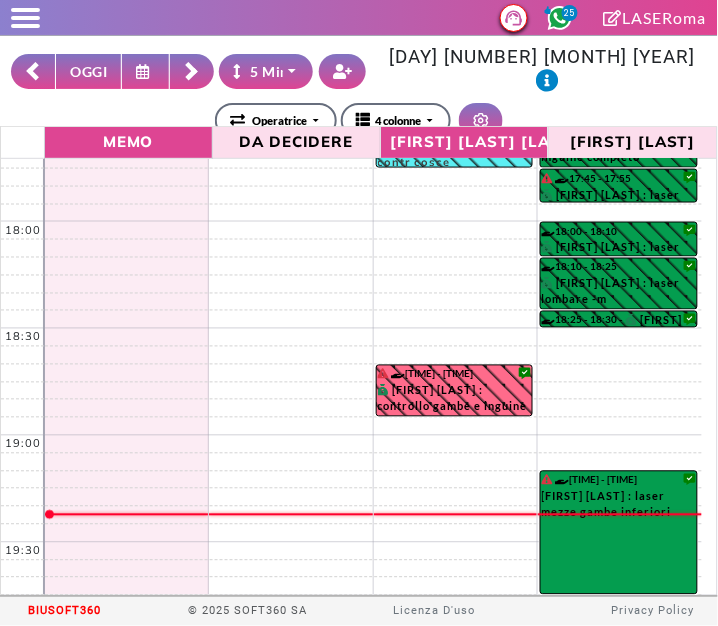 scroll, scrollTop: 1591, scrollLeft: 0, axis: vertical 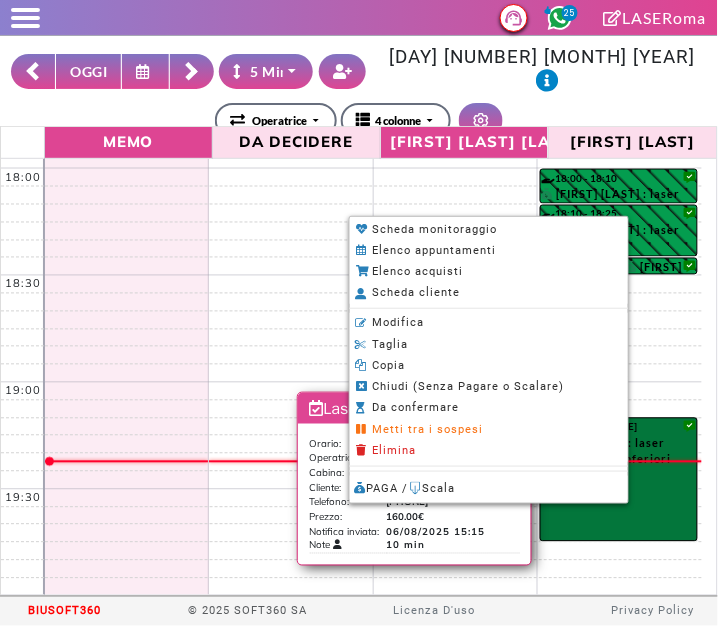 click at bounding box center [359, 313] 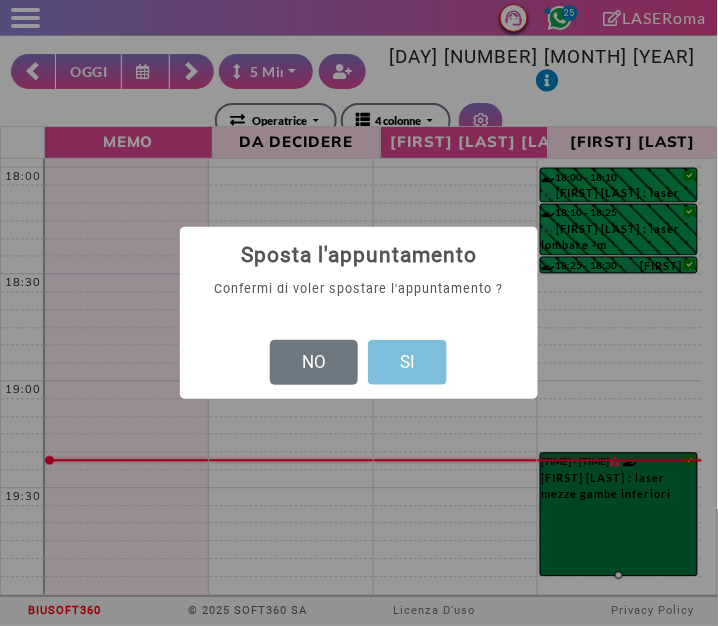 click on "SI" at bounding box center (407, 363) 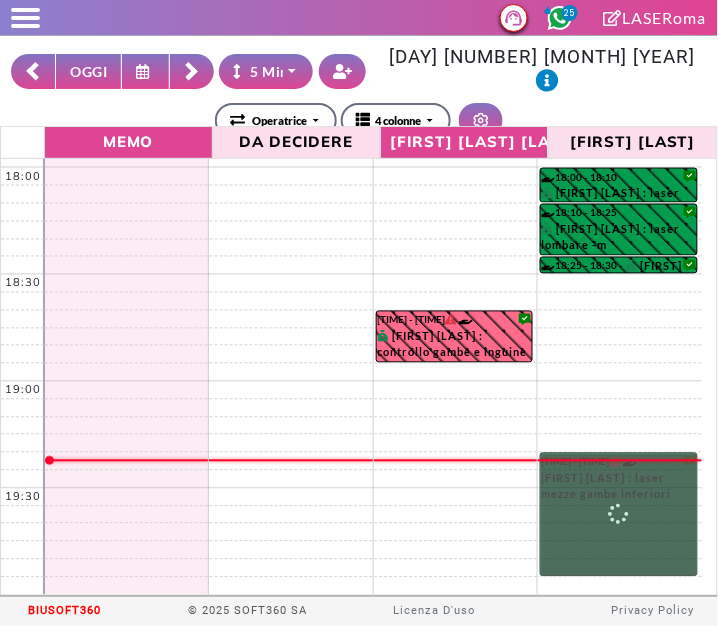 scroll, scrollTop: 1591, scrollLeft: 0, axis: vertical 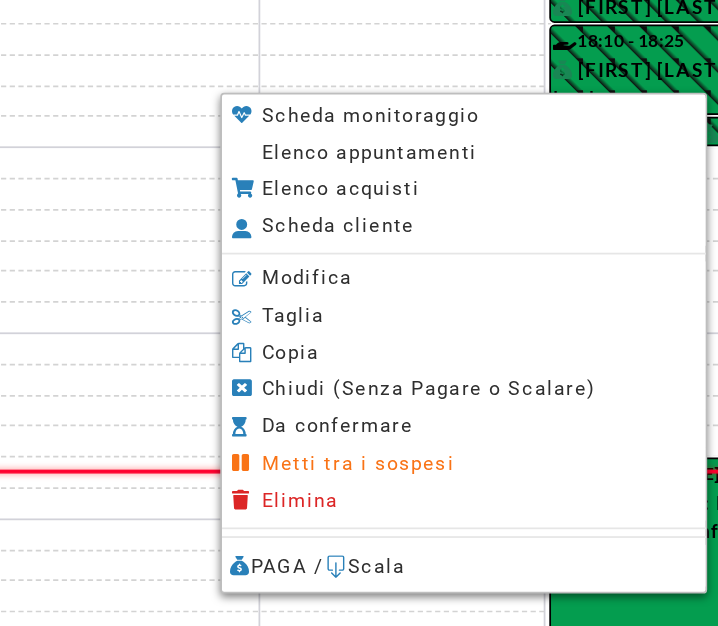 click on "Elenco appuntamenti" at bounding box center (491, 279) 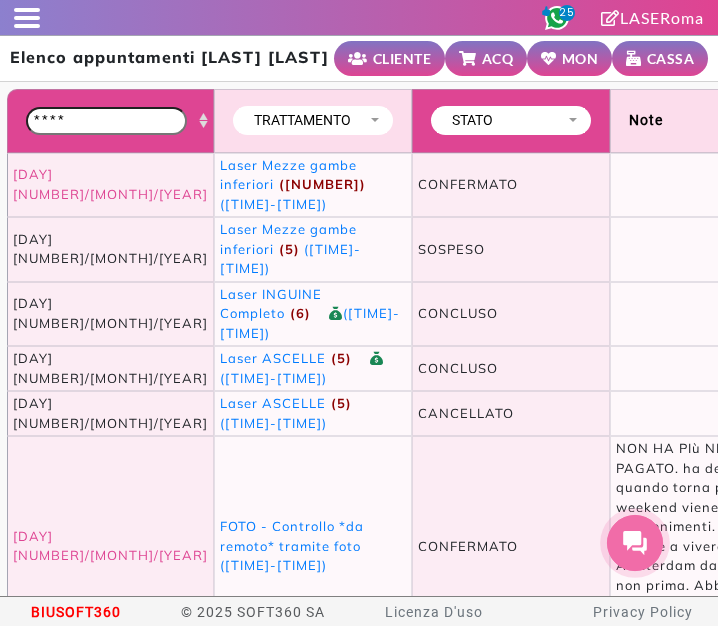 scroll, scrollTop: 0, scrollLeft: 0, axis: both 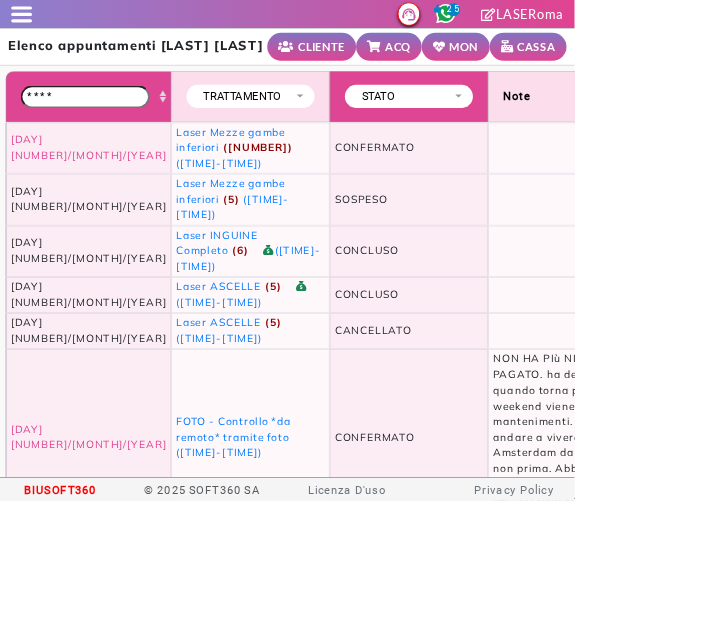 click on "MON" at bounding box center (580, 58) 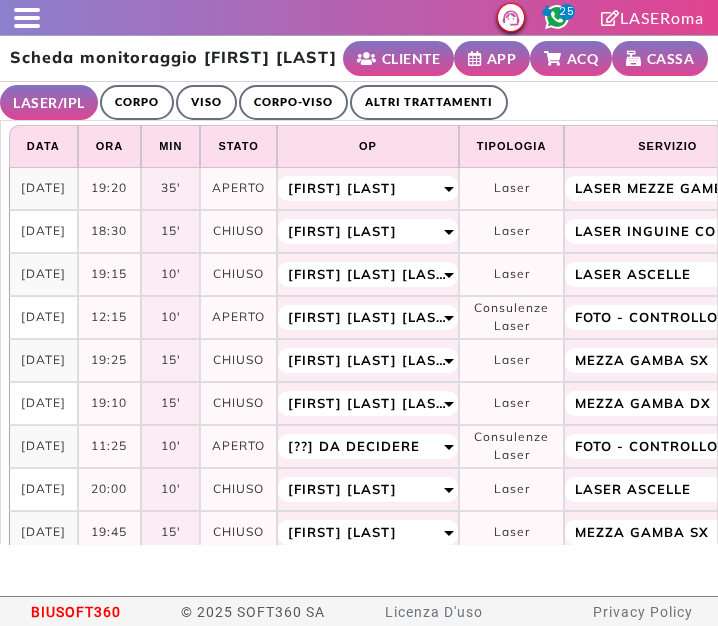 select on "**" 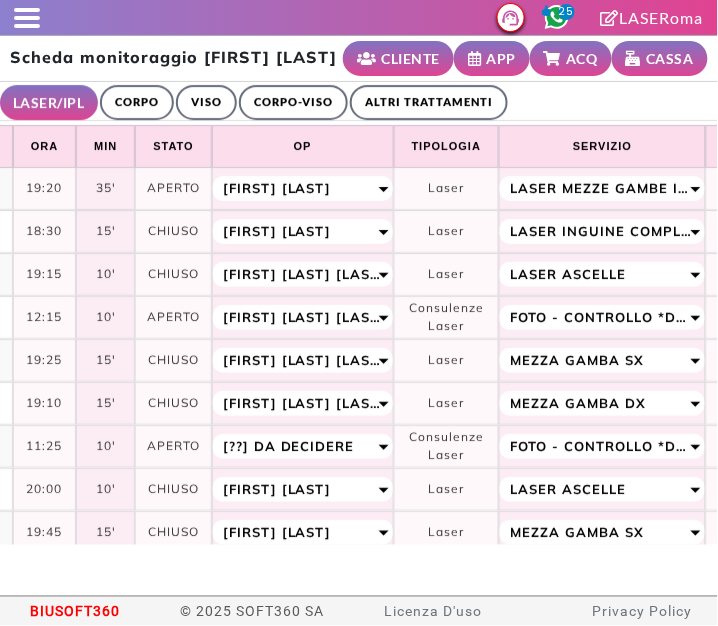 scroll, scrollTop: 0, scrollLeft: 0, axis: both 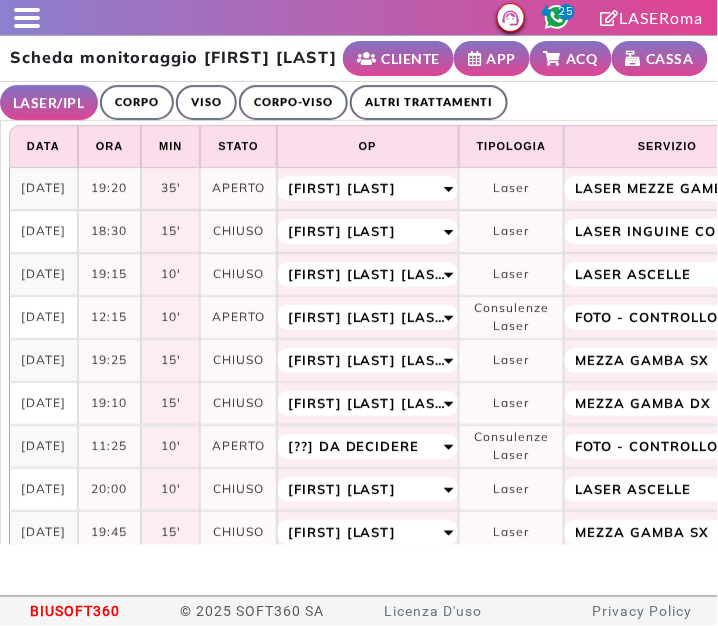 click at bounding box center [27, 26] 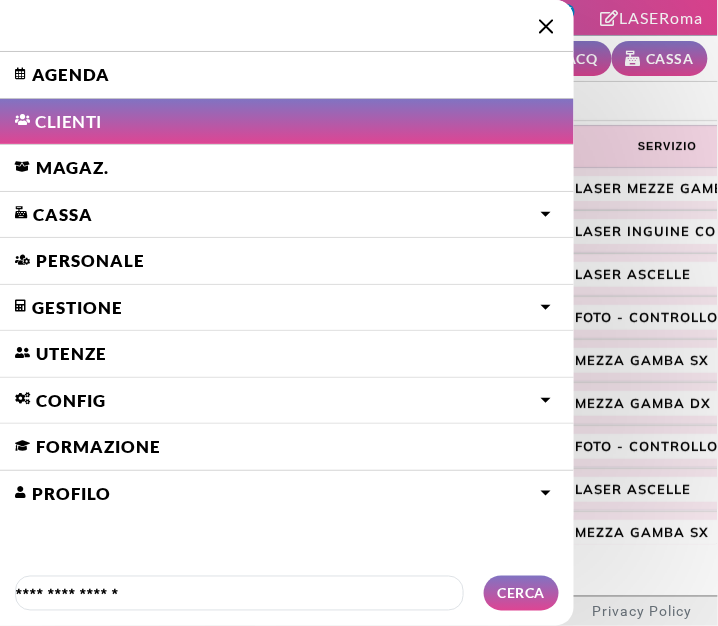 click on "Agenda" at bounding box center [287, 75] 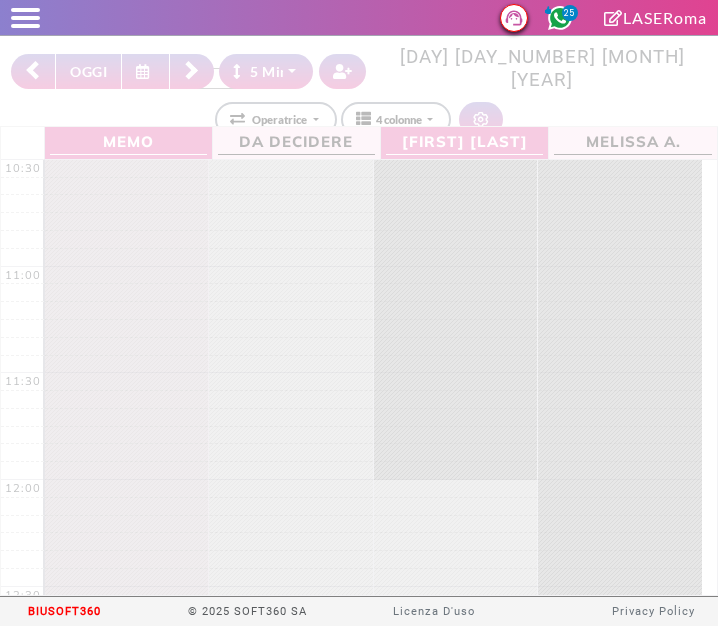 select on "*" 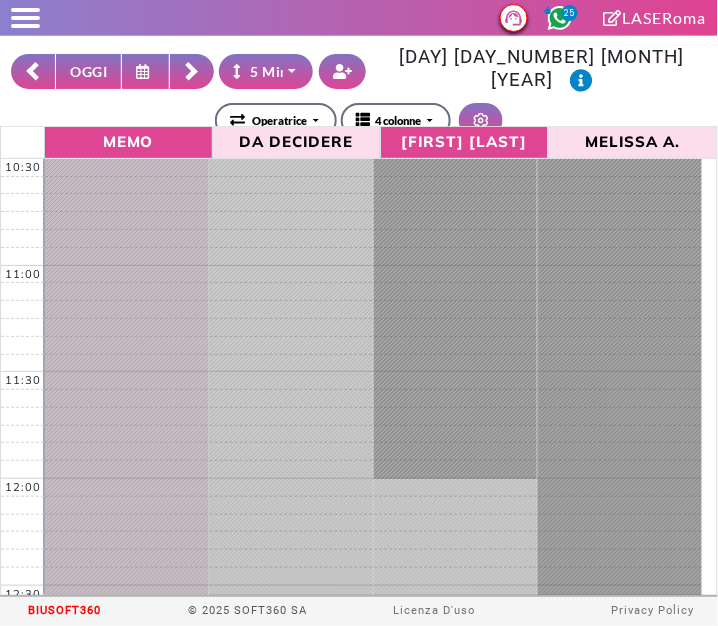 click at bounding box center (145, 71) 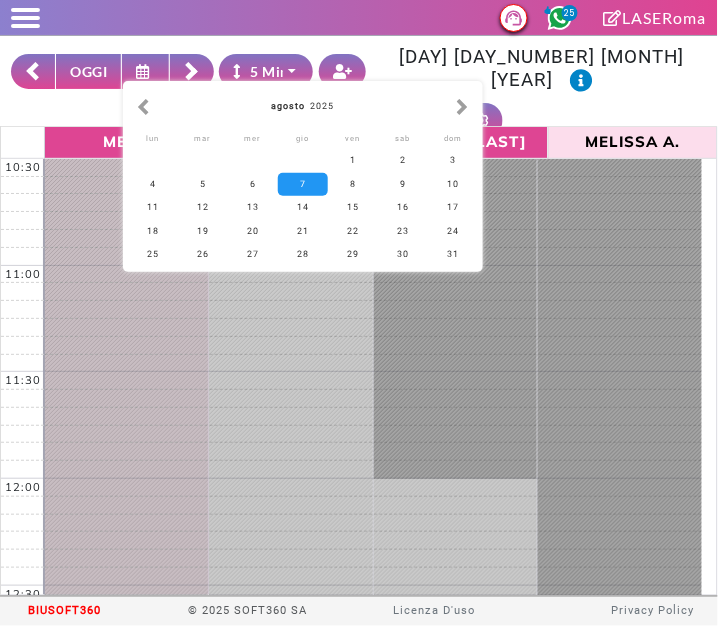 click on "1 giorno
5 Minuti
Operatrice" at bounding box center (359, 120) 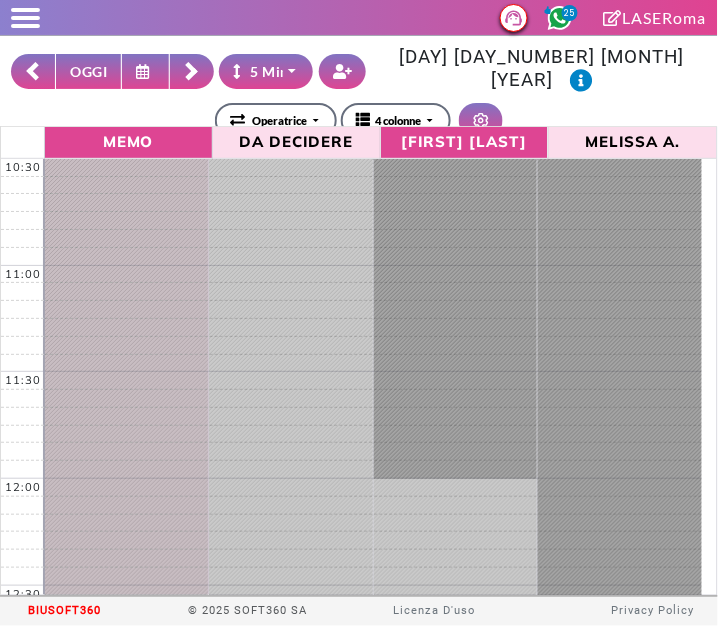click on "OGGI" at bounding box center [88, 71] 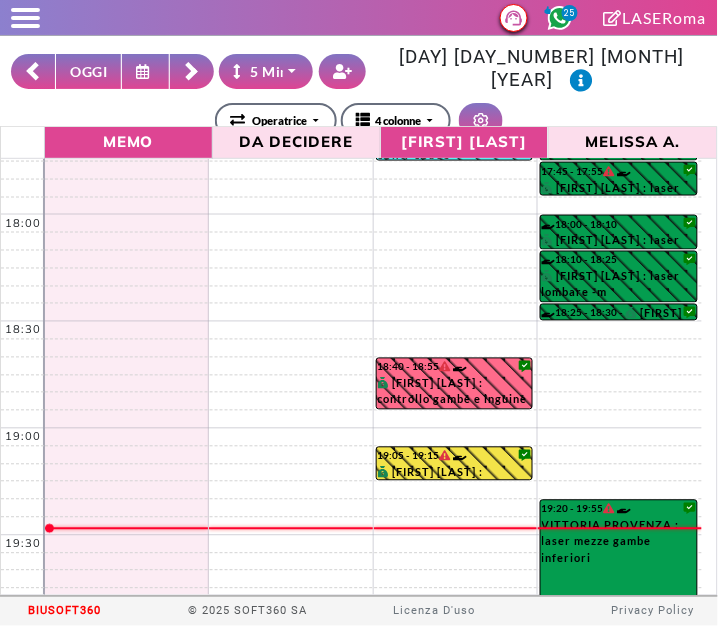 scroll, scrollTop: 1591, scrollLeft: 0, axis: vertical 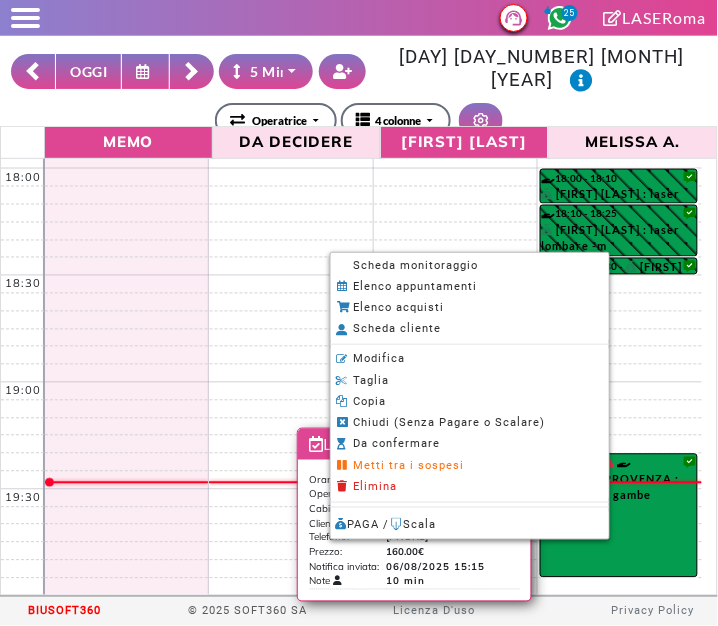 click on "Scheda monitoraggio" at bounding box center (416, 265) 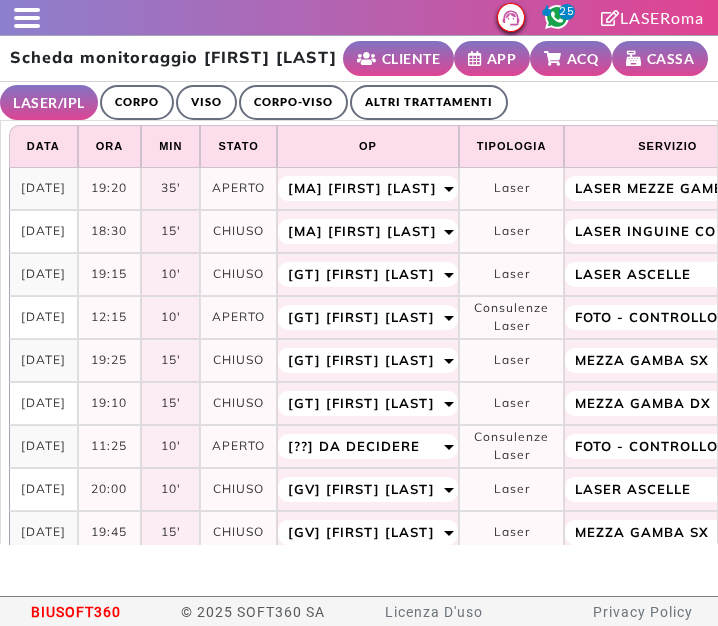 select on "**" 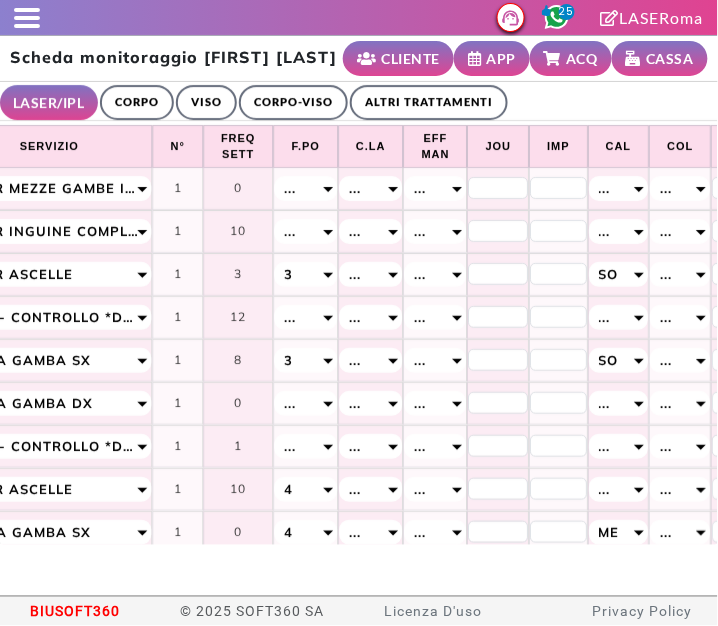 scroll, scrollTop: 0, scrollLeft: 618, axis: horizontal 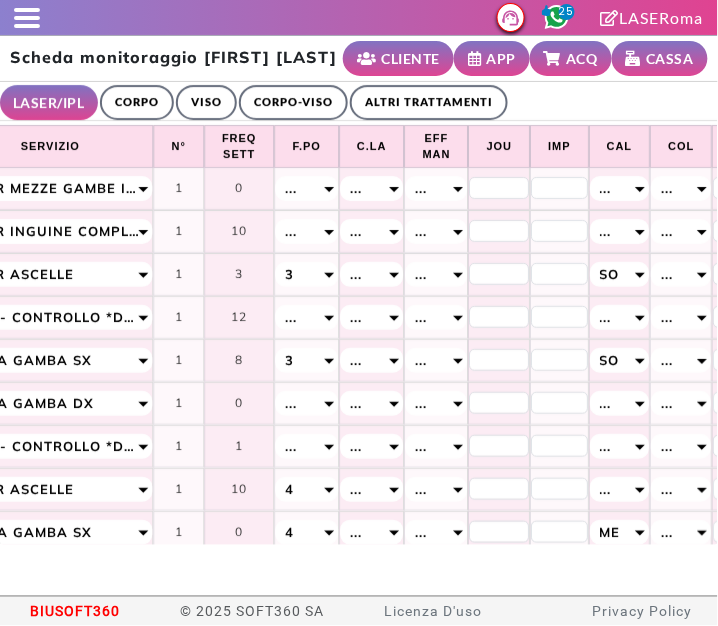 click on "..." at bounding box center (306, 188) 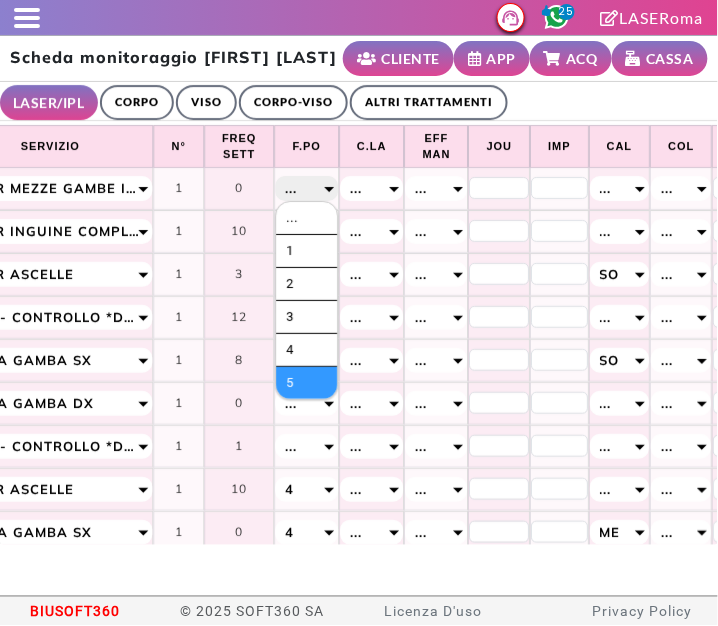 click on "5" at bounding box center [306, 383] 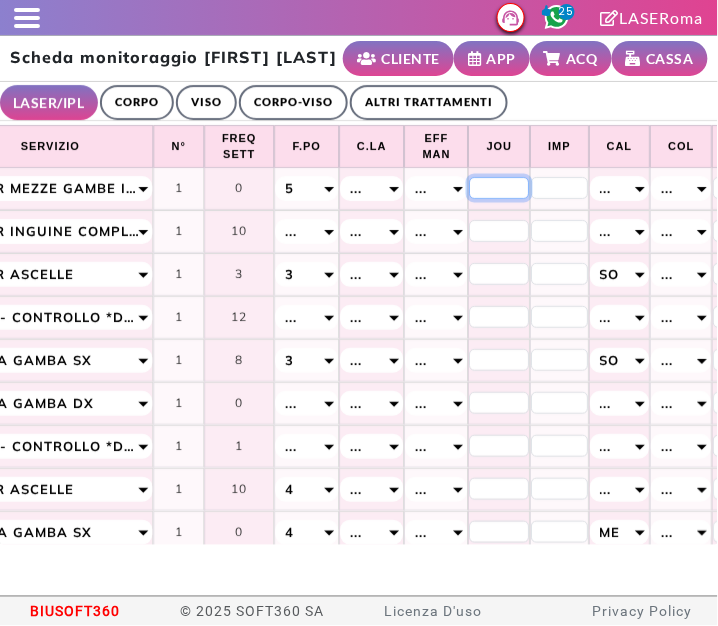click on "**********" at bounding box center [236, 189] 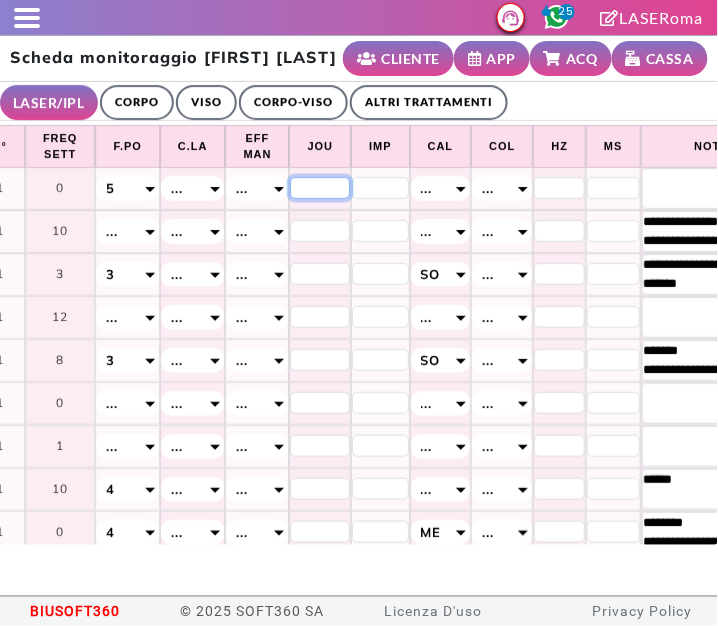scroll, scrollTop: 0, scrollLeft: 892, axis: horizontal 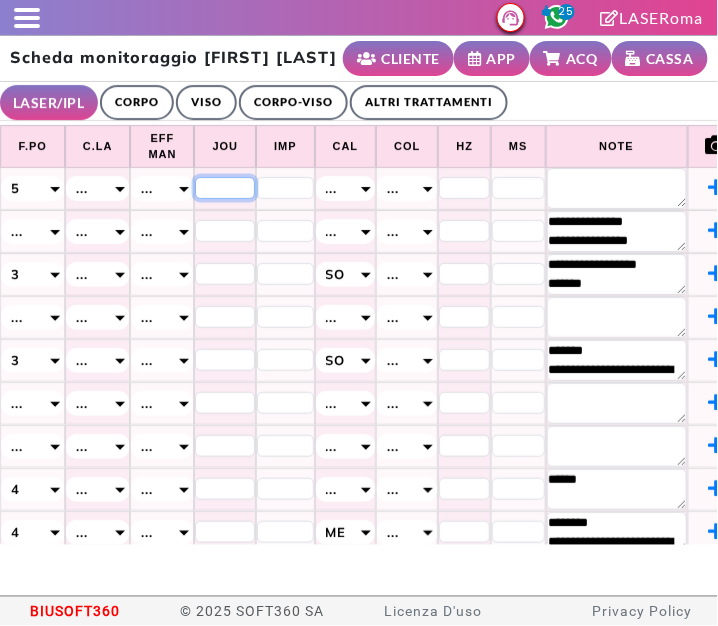 type on "**" 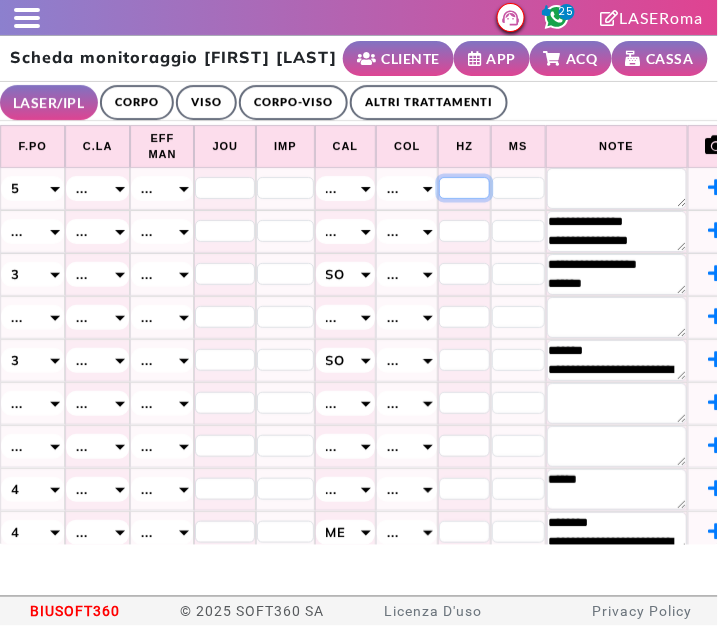 click on "**********" at bounding box center [-38, 189] 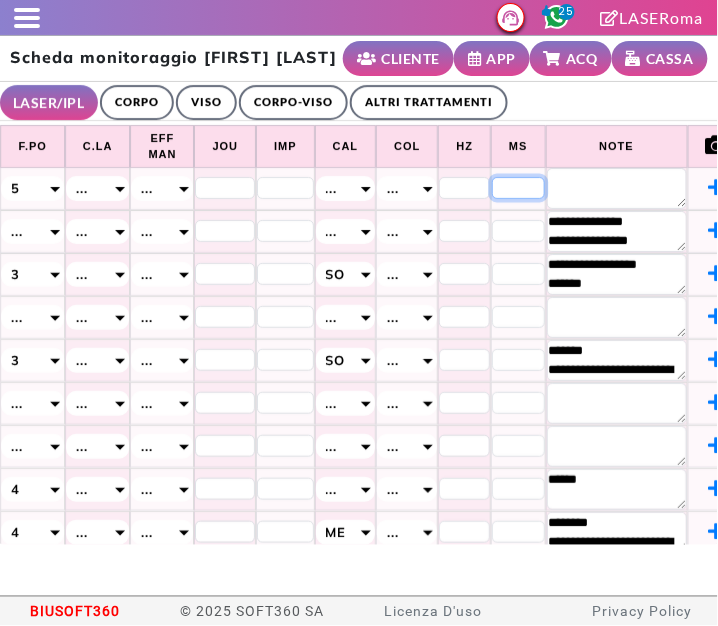 click on "*" at bounding box center [518, 188] 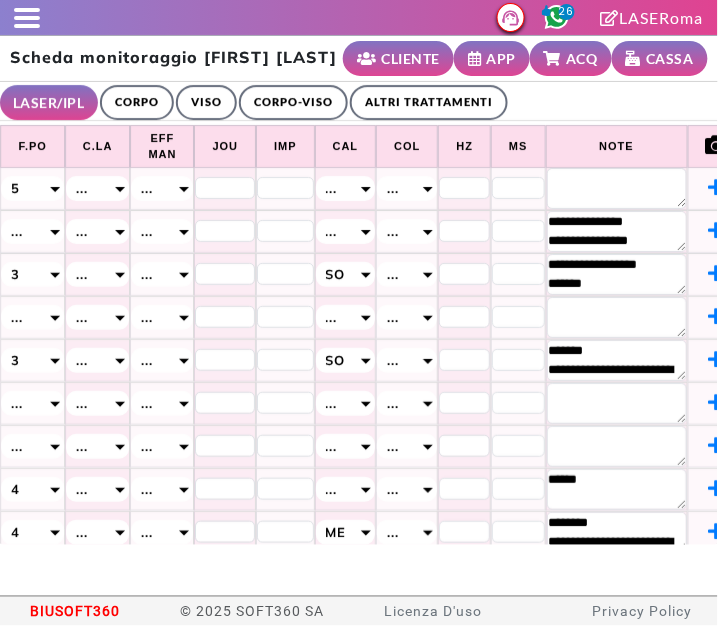 click on "..." at bounding box center (346, 188) 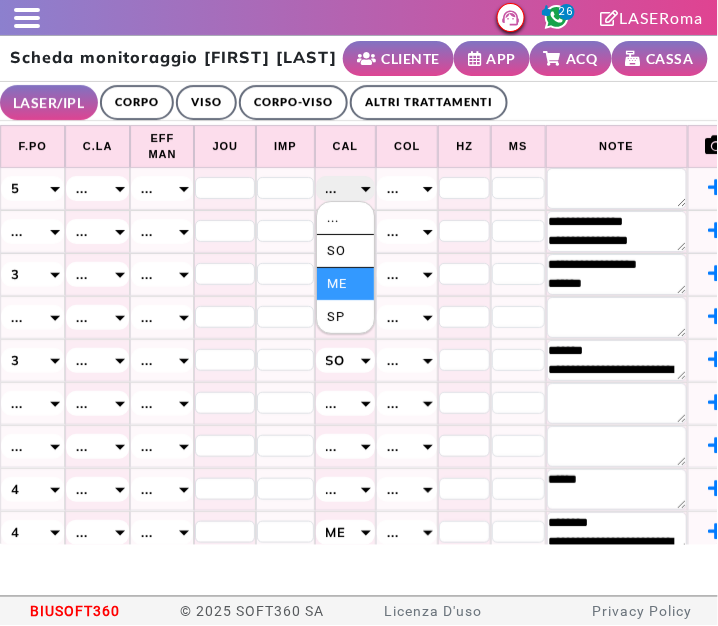 click on "Me" at bounding box center [346, 284] 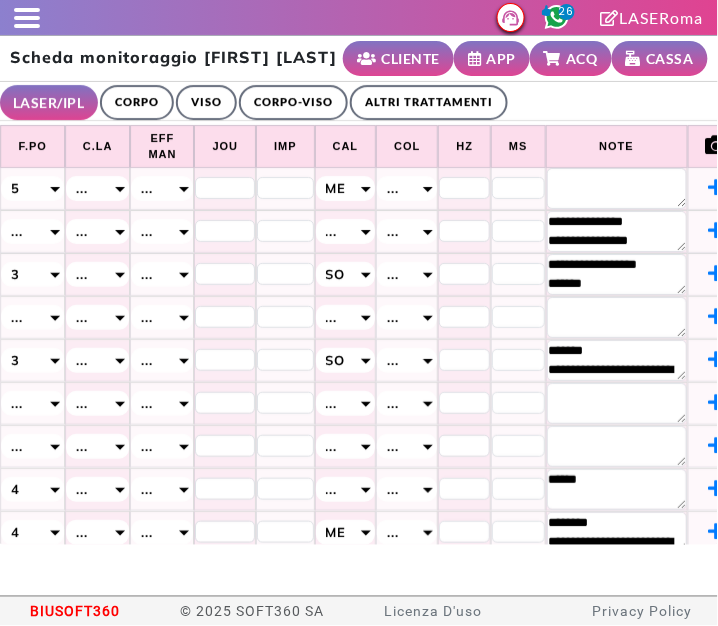 click on "Me" at bounding box center [346, 188] 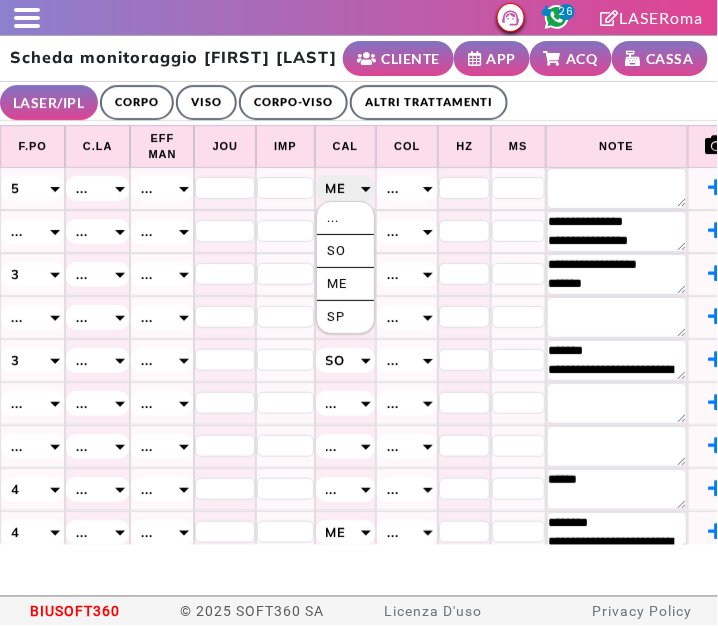 click on "LASER/IPL
ULTRASUONI
CORPO
VISO
CORPO-VISO
ALTRI TRATTAMENTI" at bounding box center [359, 101] 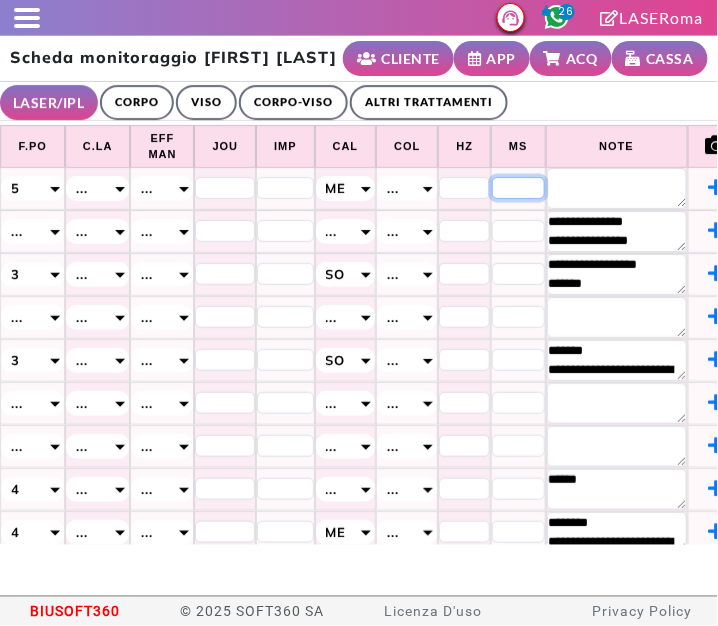 click on "*" at bounding box center (518, 188) 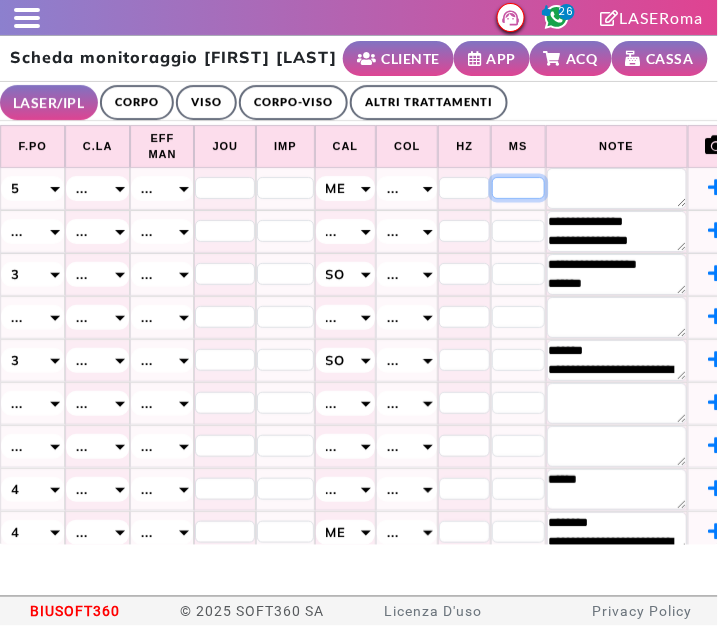 type on "**" 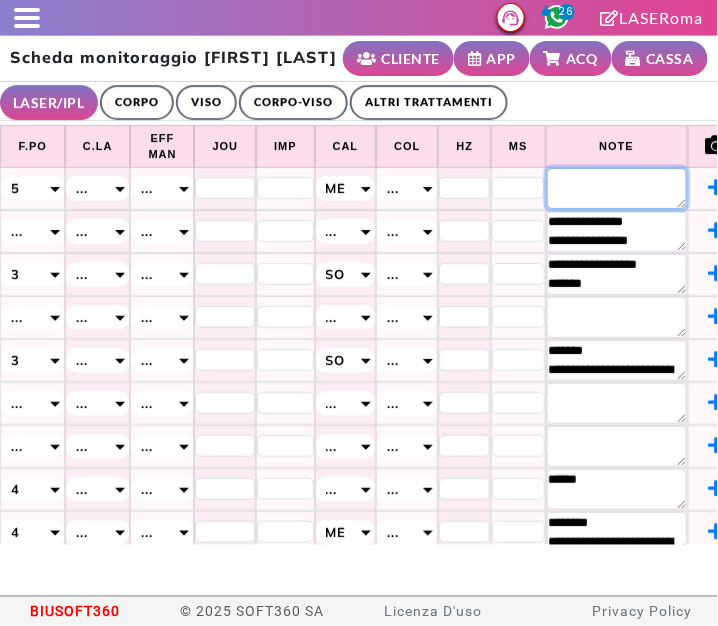 click at bounding box center (617, 188) 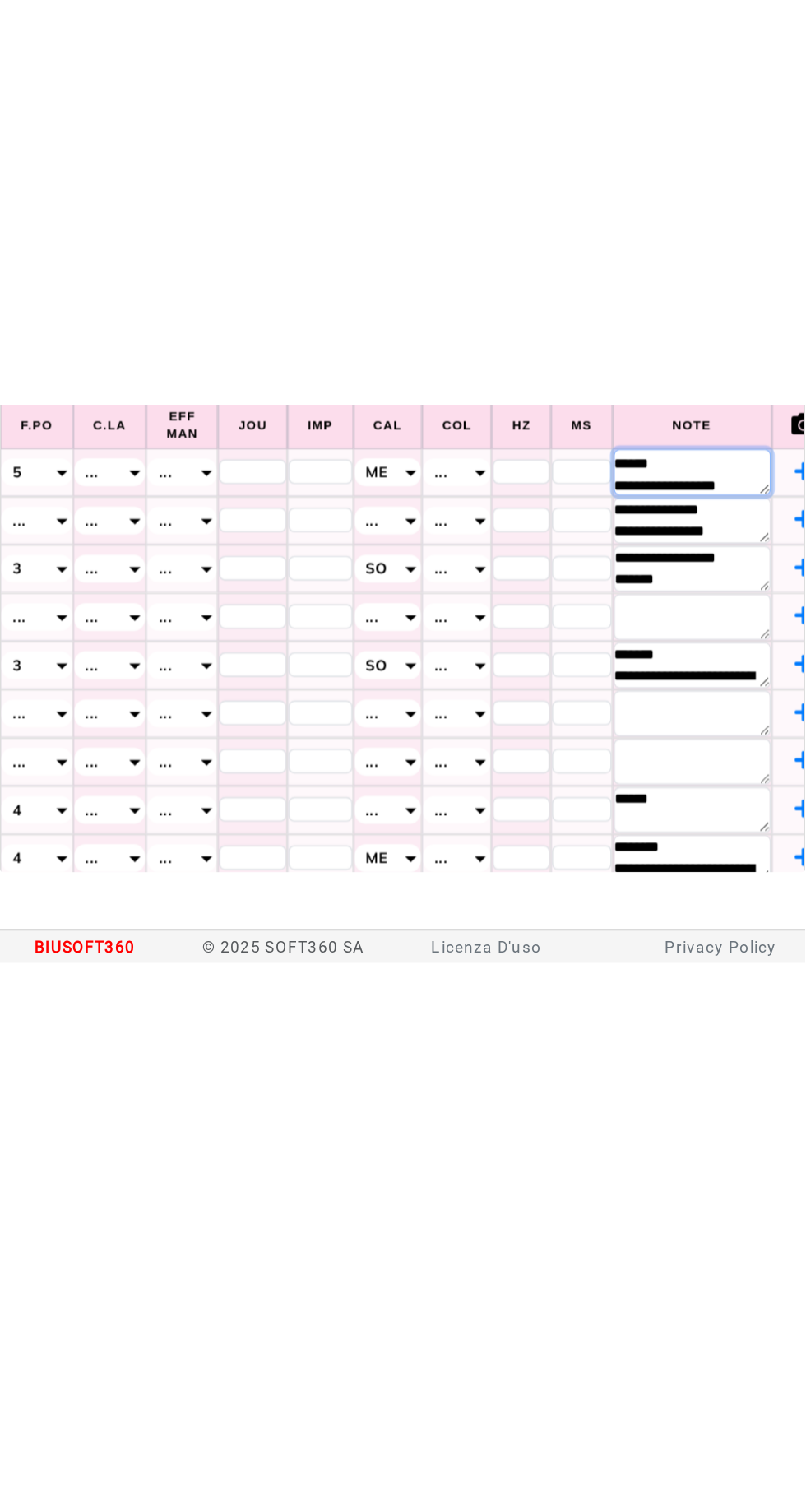 scroll, scrollTop: 30, scrollLeft: 0, axis: vertical 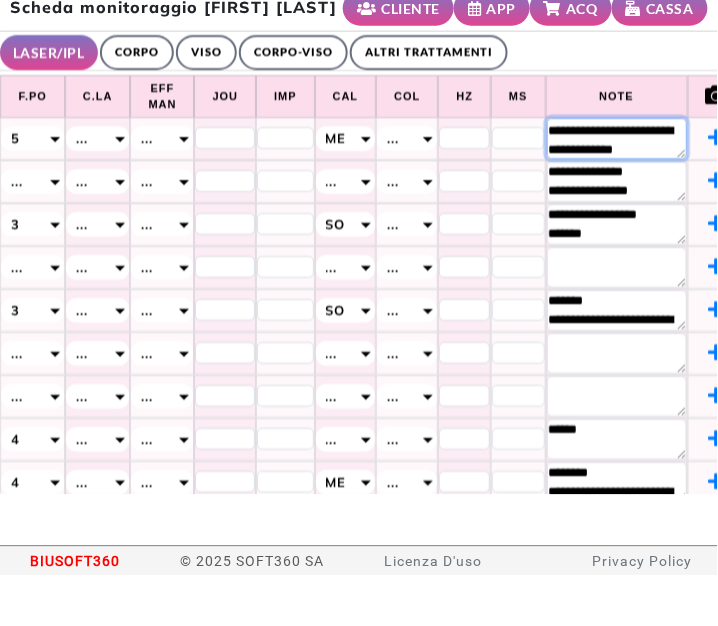 type on "**********" 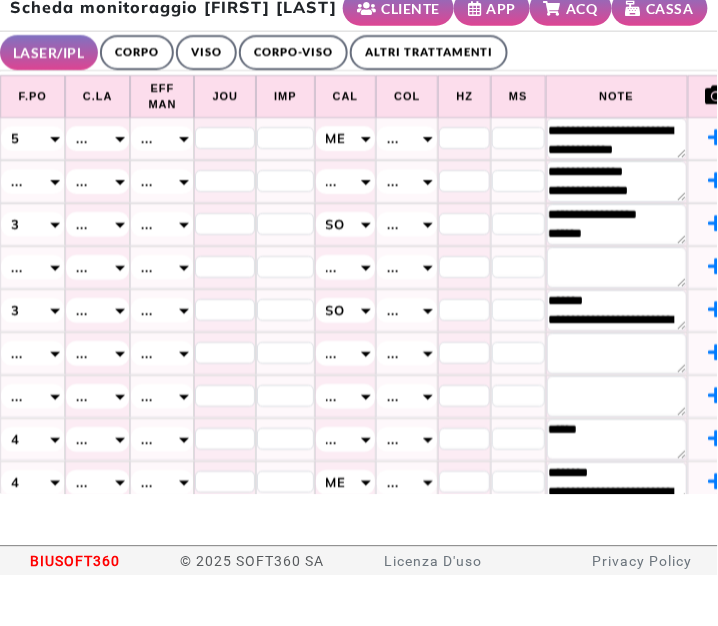 click on "LASER/IPL
ULTRASUONI
CORPO
VISO
CORPO-VISO
ALTRI TRATTAMENTI" at bounding box center [359, 101] 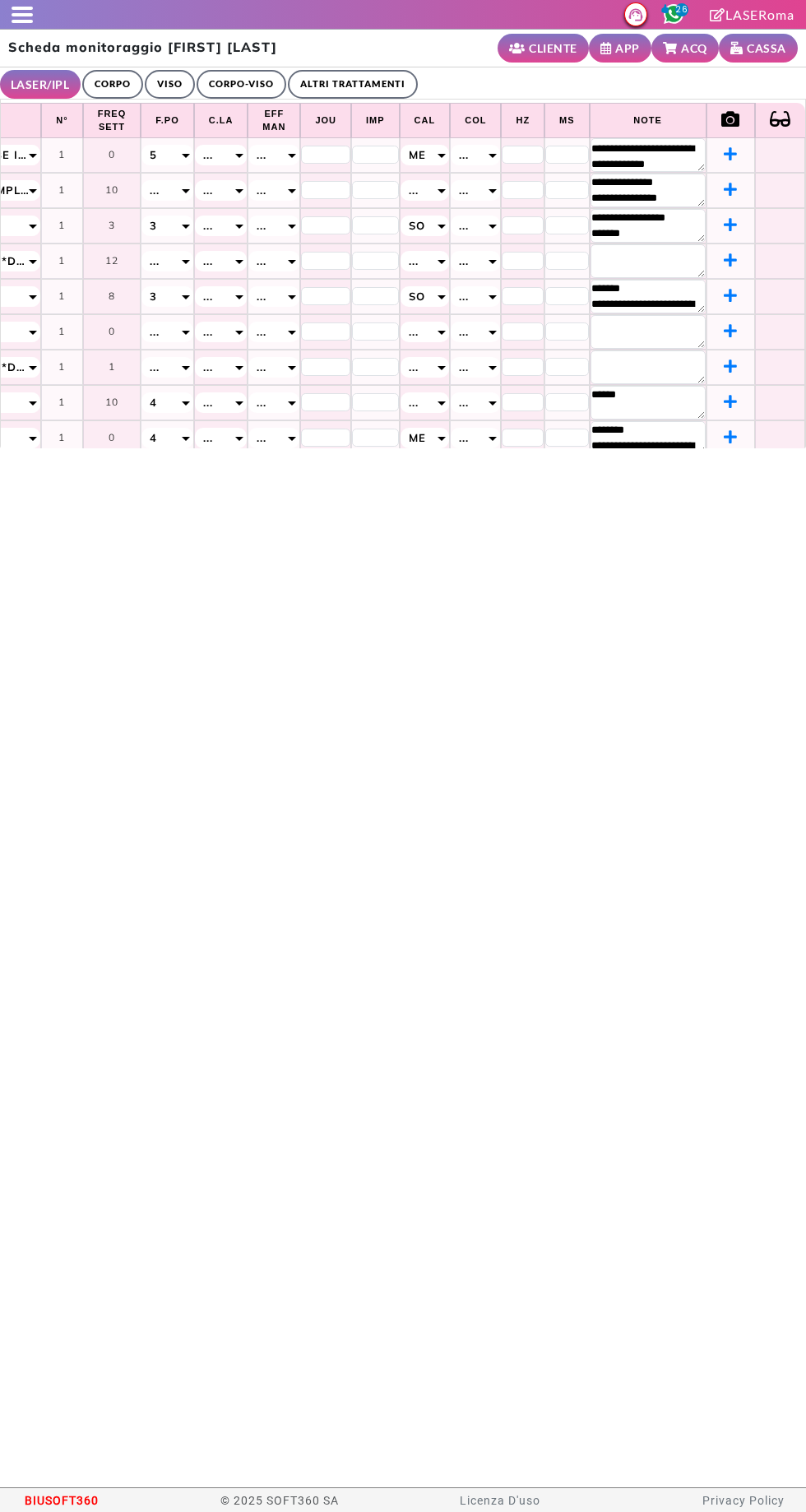 scroll, scrollTop: 0, scrollLeft: 620, axis: horizontal 